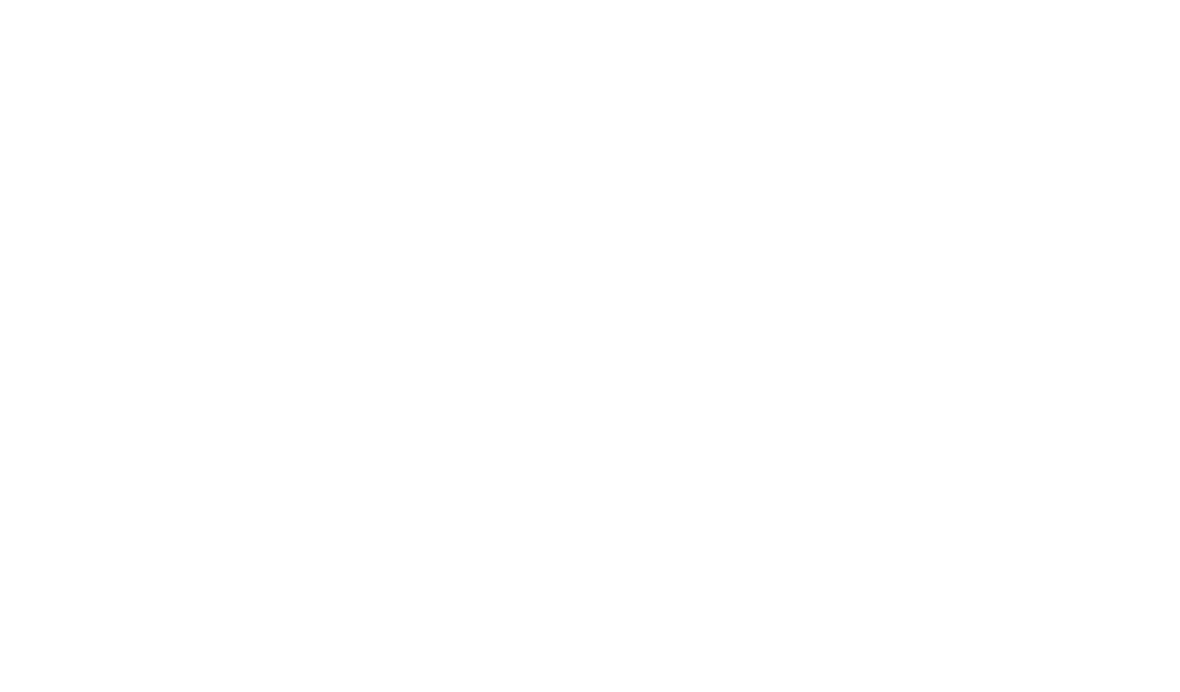 scroll, scrollTop: 0, scrollLeft: 0, axis: both 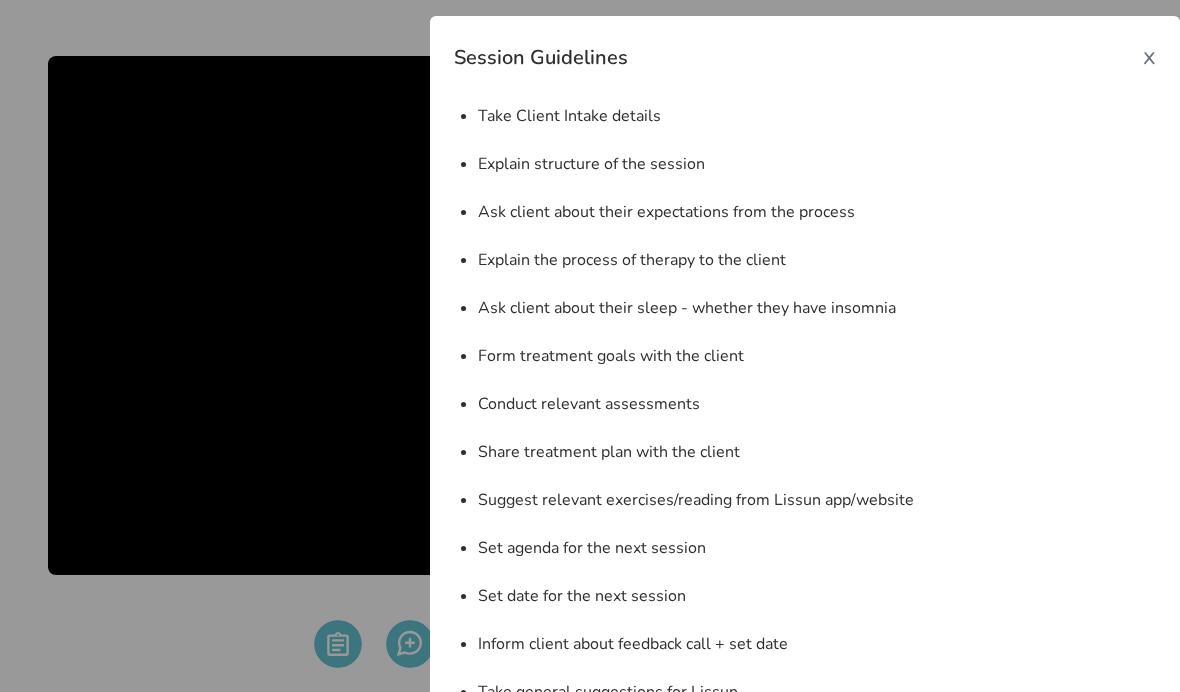 click on "x" at bounding box center (1149, 56) 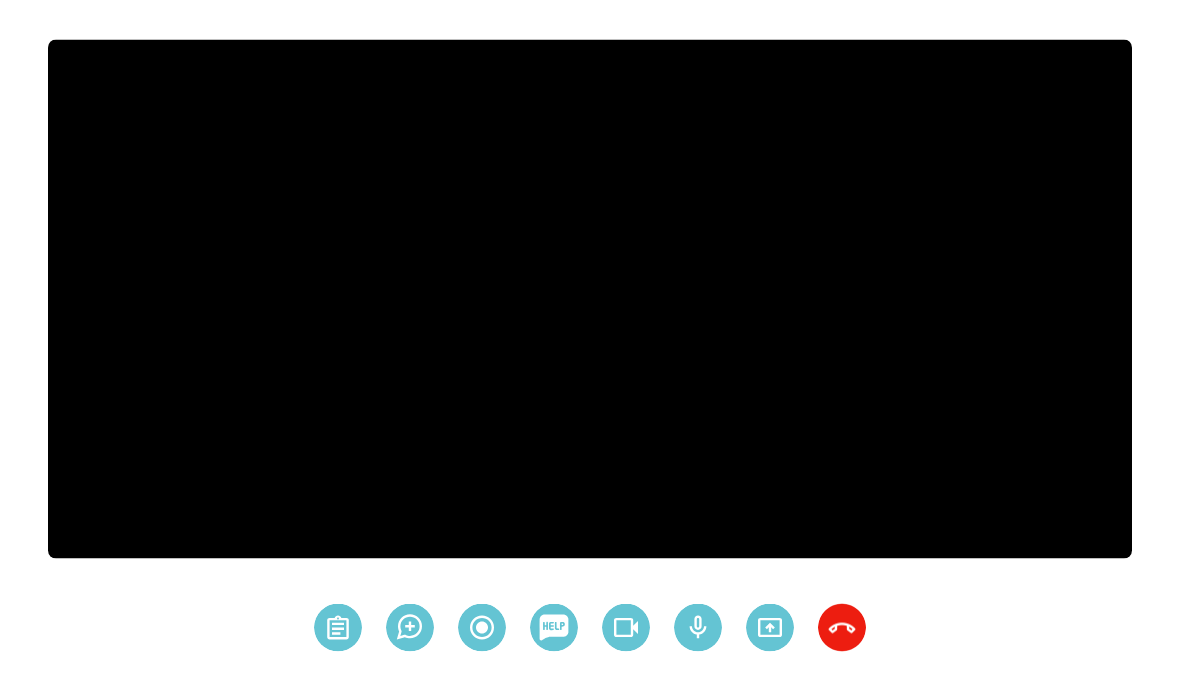 scroll, scrollTop: 98, scrollLeft: 0, axis: vertical 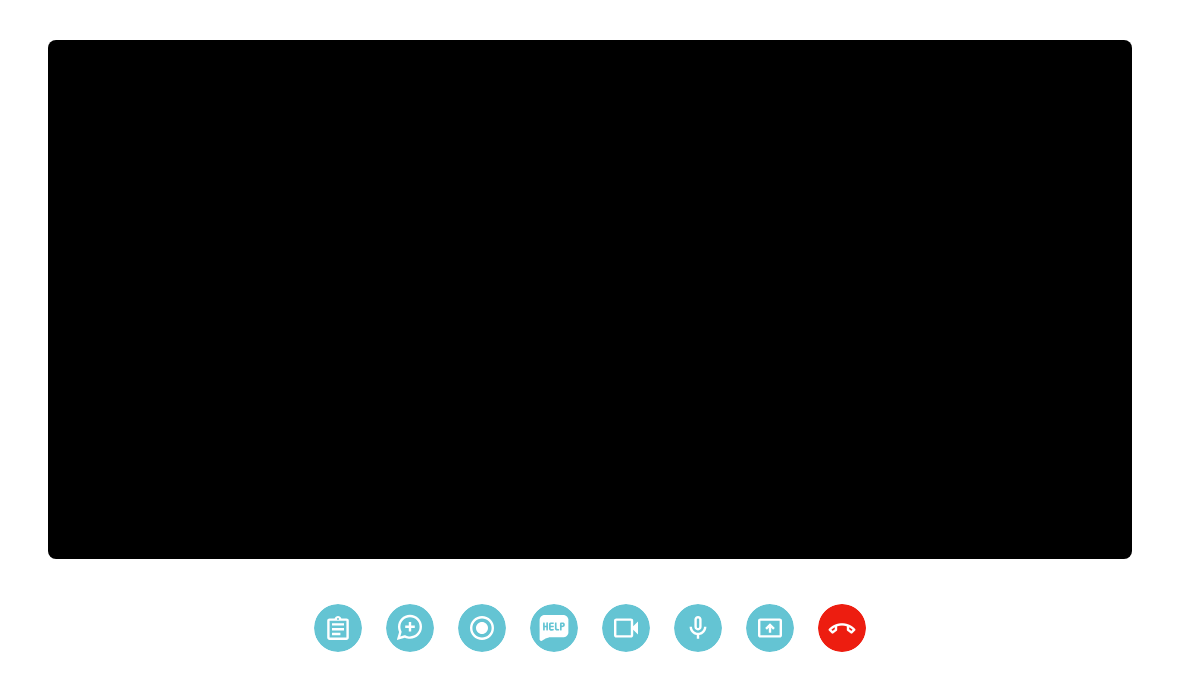 click at bounding box center [338, 628] 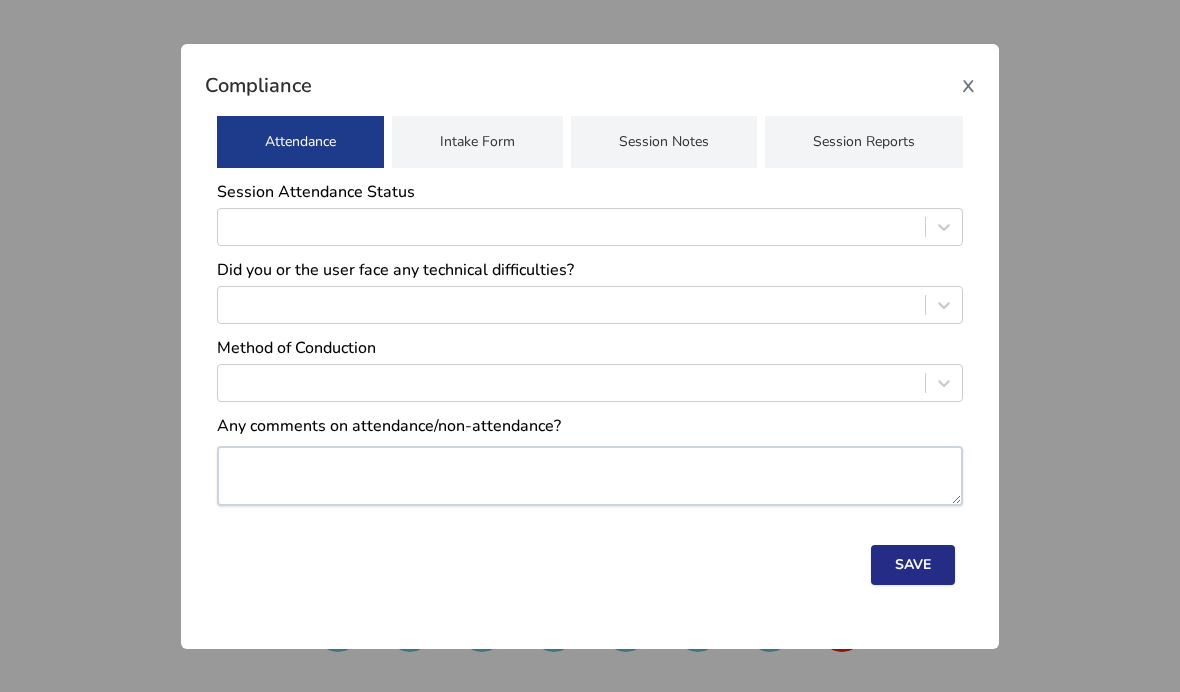 click on "x" at bounding box center [968, 84] 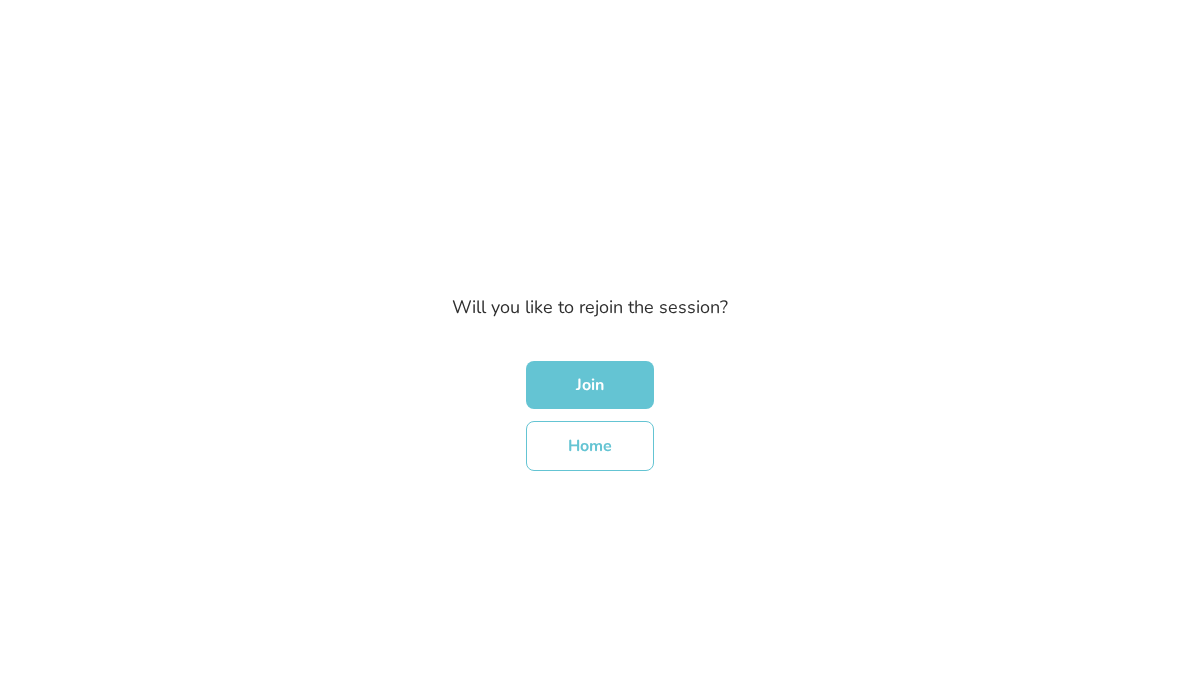click on "Home" at bounding box center [590, 446] 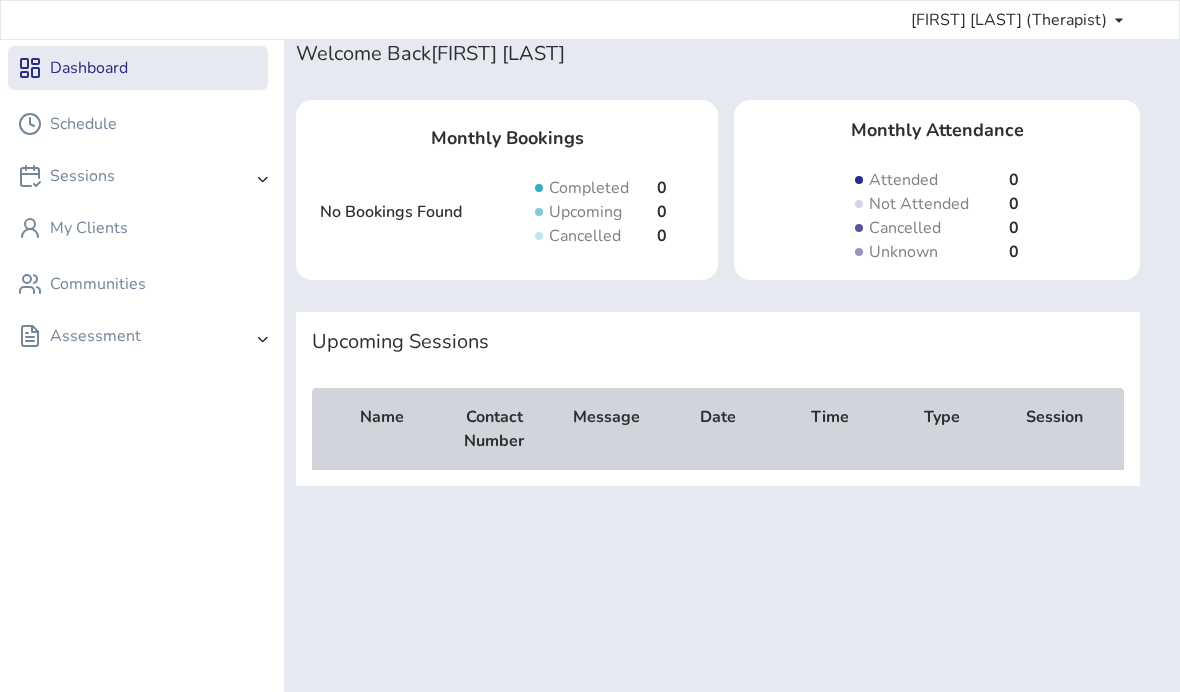 scroll, scrollTop: 0, scrollLeft: 0, axis: both 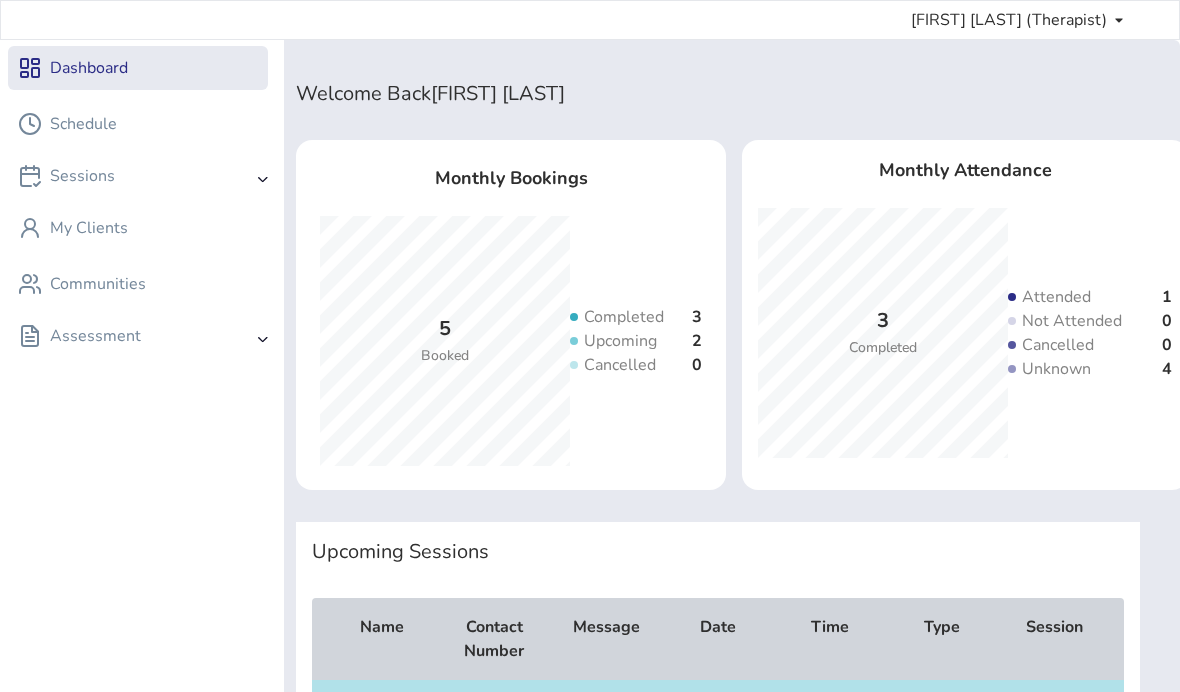 click on "My Clients" at bounding box center (138, 228) 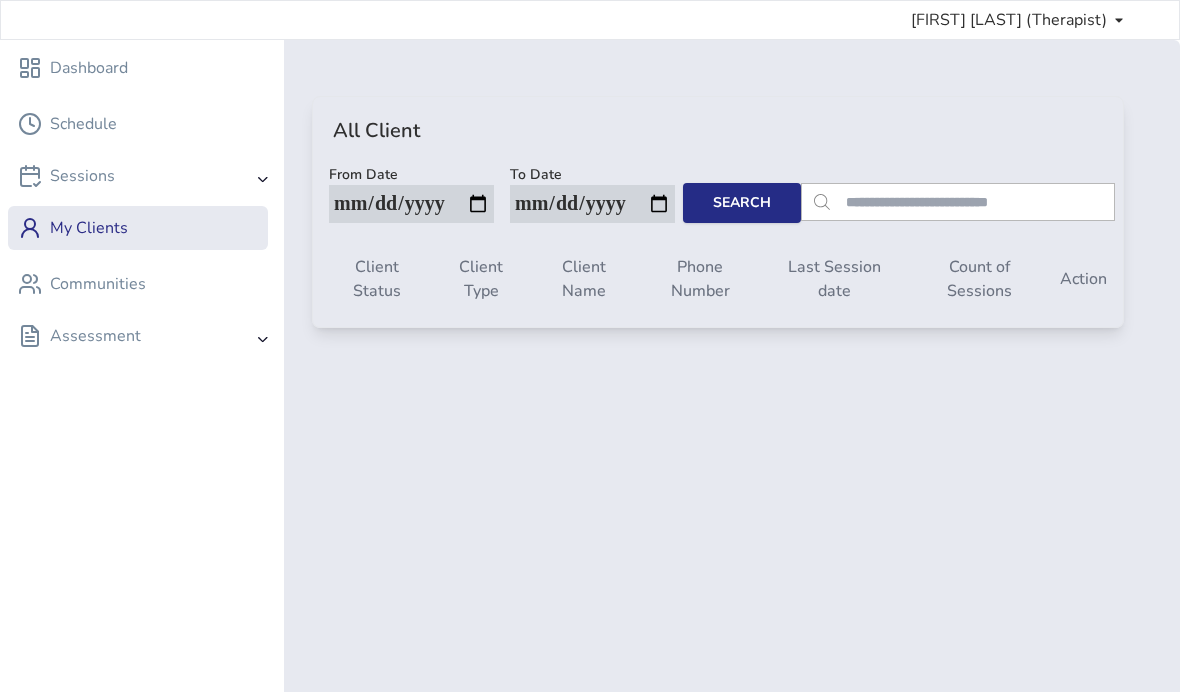 click on "My Clients" at bounding box center (138, 228) 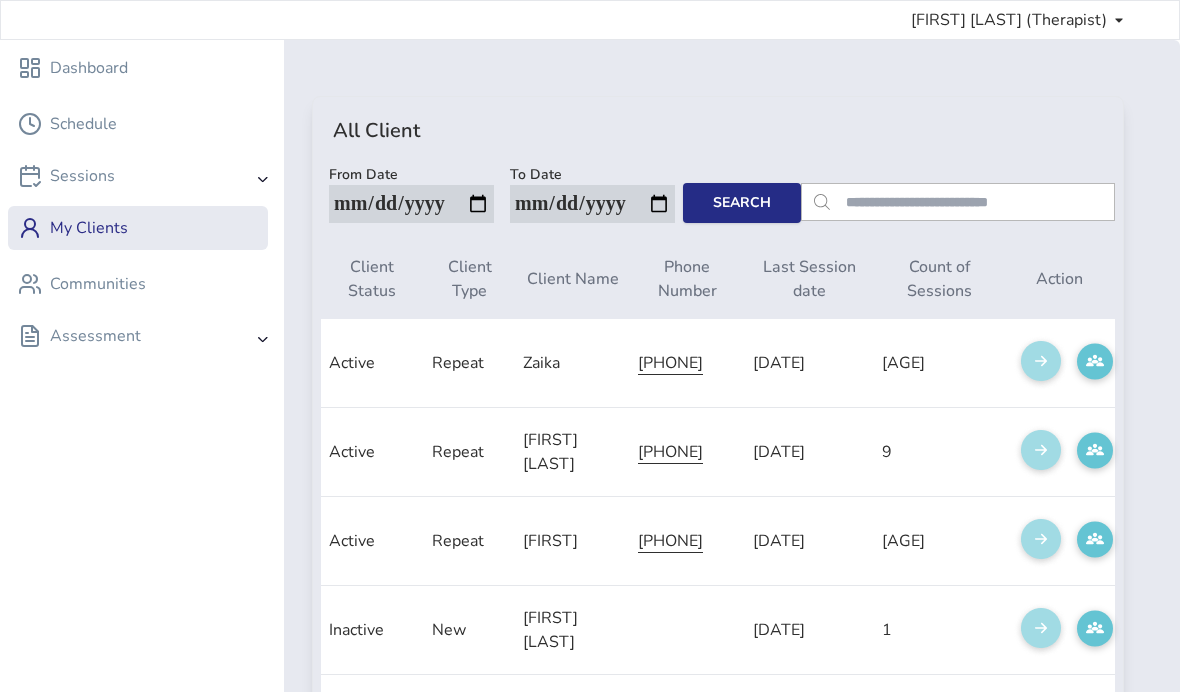 click on "Sessions" at bounding box center [142, 176] 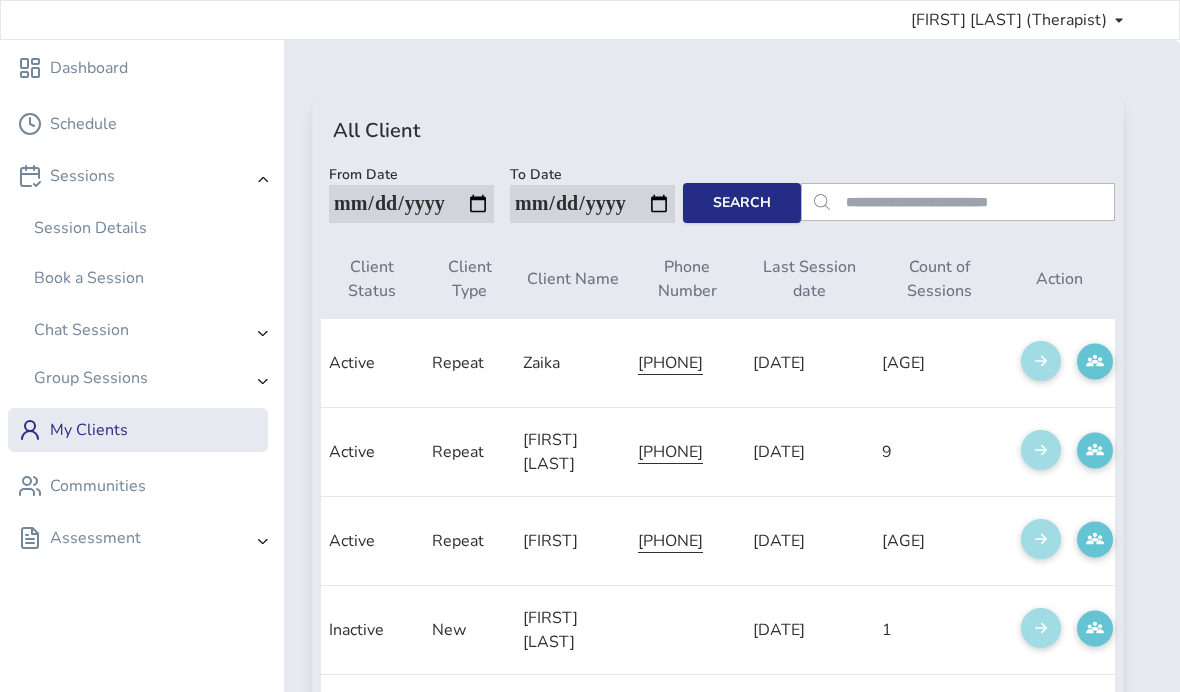 click on "Book a Session" at bounding box center [146, 228] 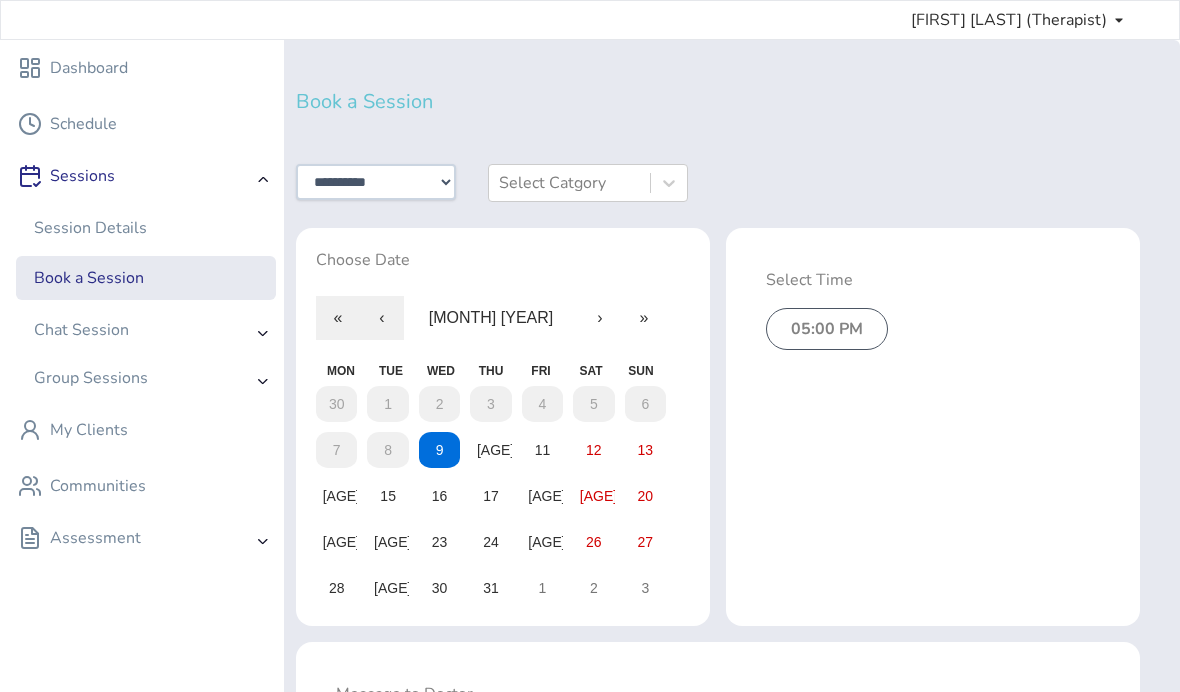 click on "Chat Session" at bounding box center (150, 330) 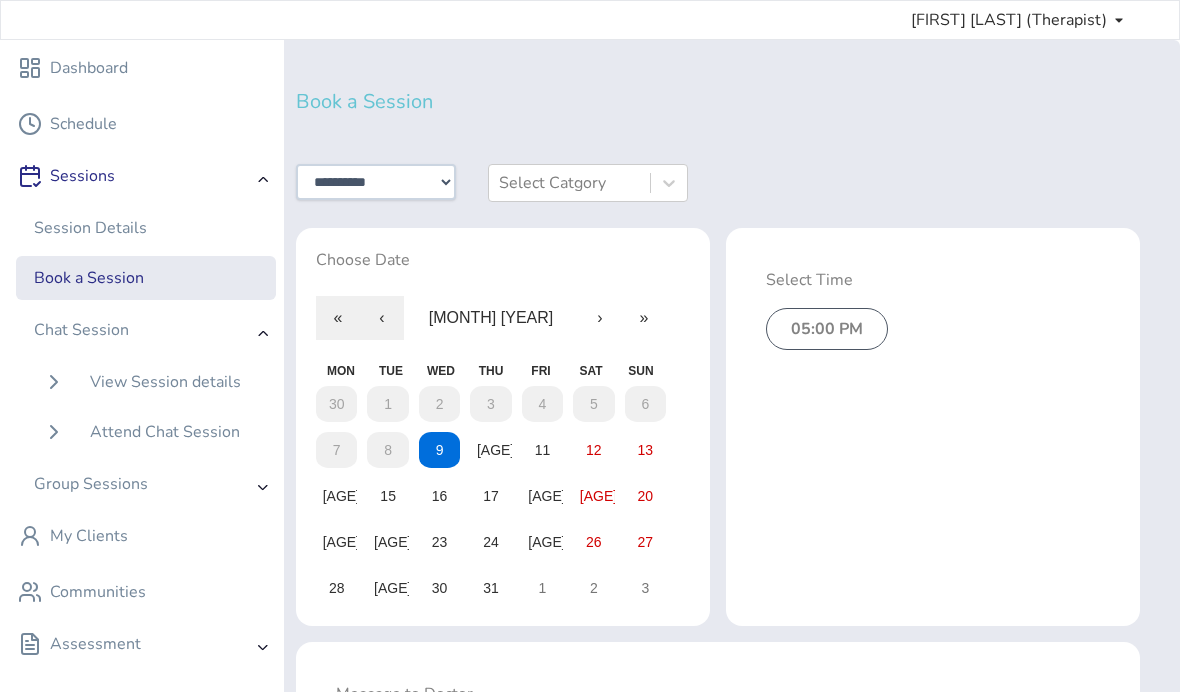 click on "Chat Session" at bounding box center [150, 330] 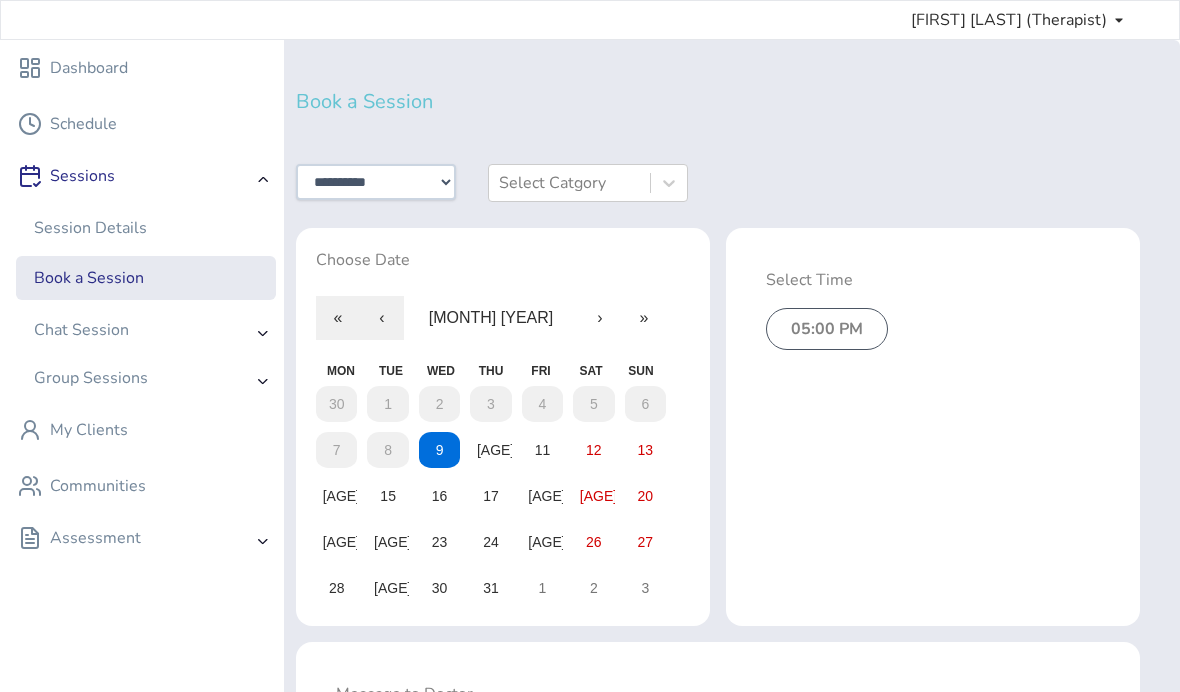 click on "Book a Session" at bounding box center (89, 278) 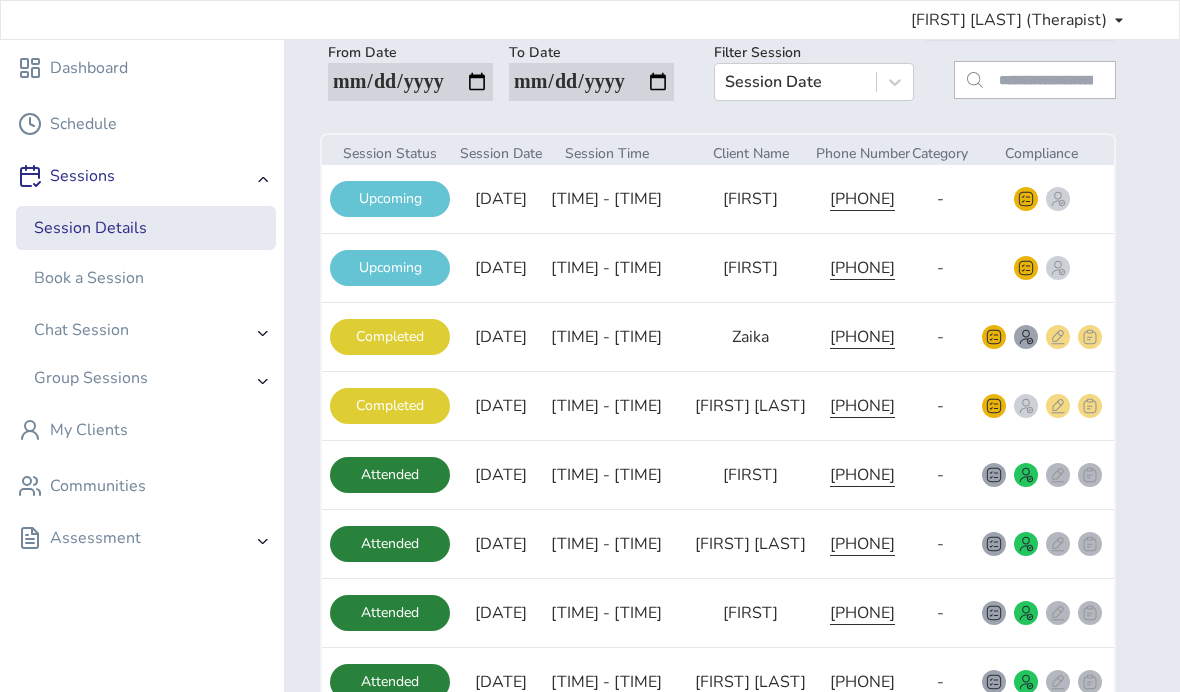 scroll, scrollTop: 168, scrollLeft: 0, axis: vertical 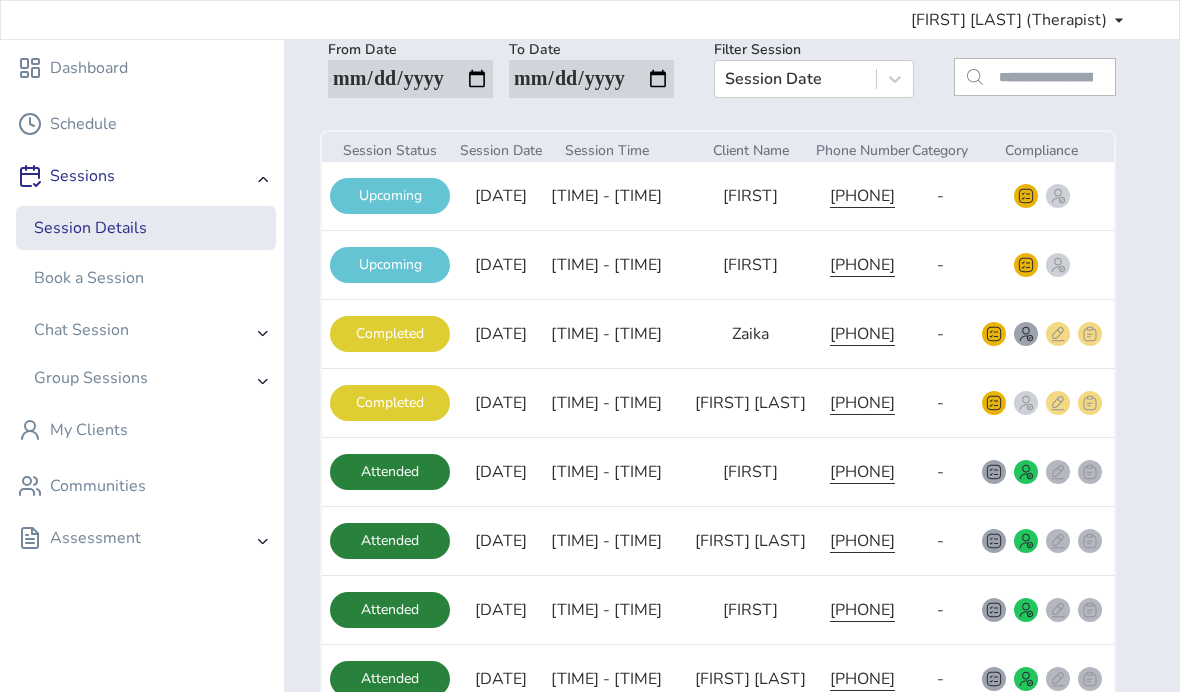click at bounding box center [1026, 334] 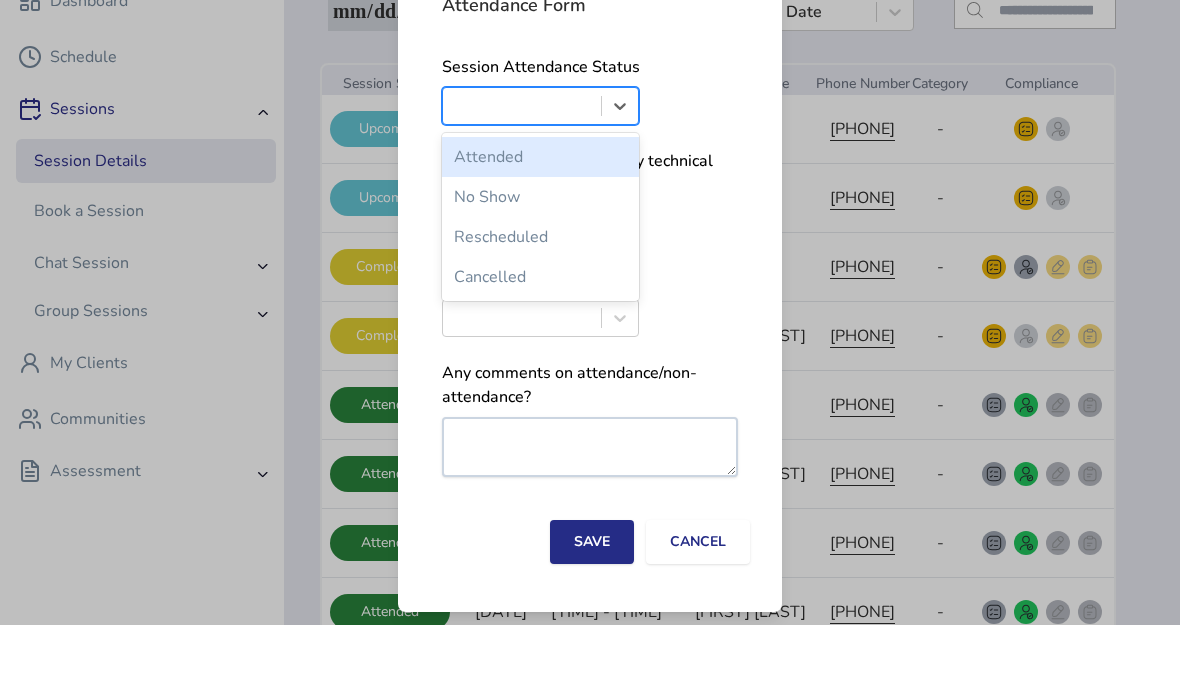 click on "Attended" at bounding box center [540, 224] 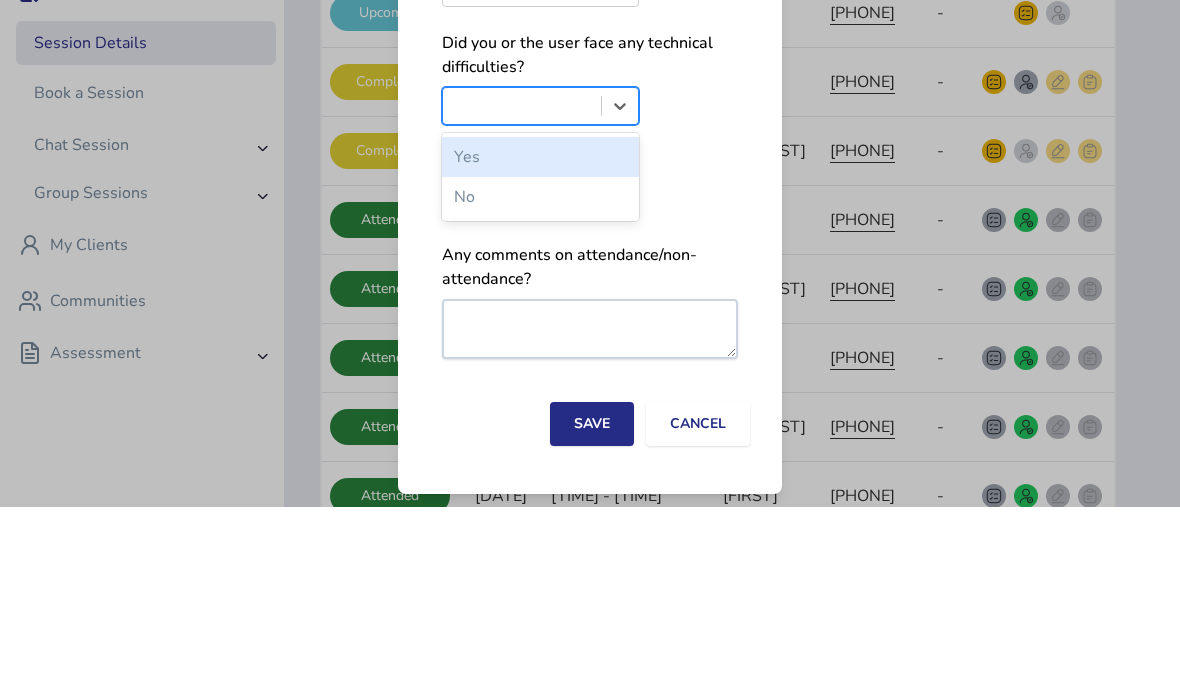 click on "No" at bounding box center [540, 382] 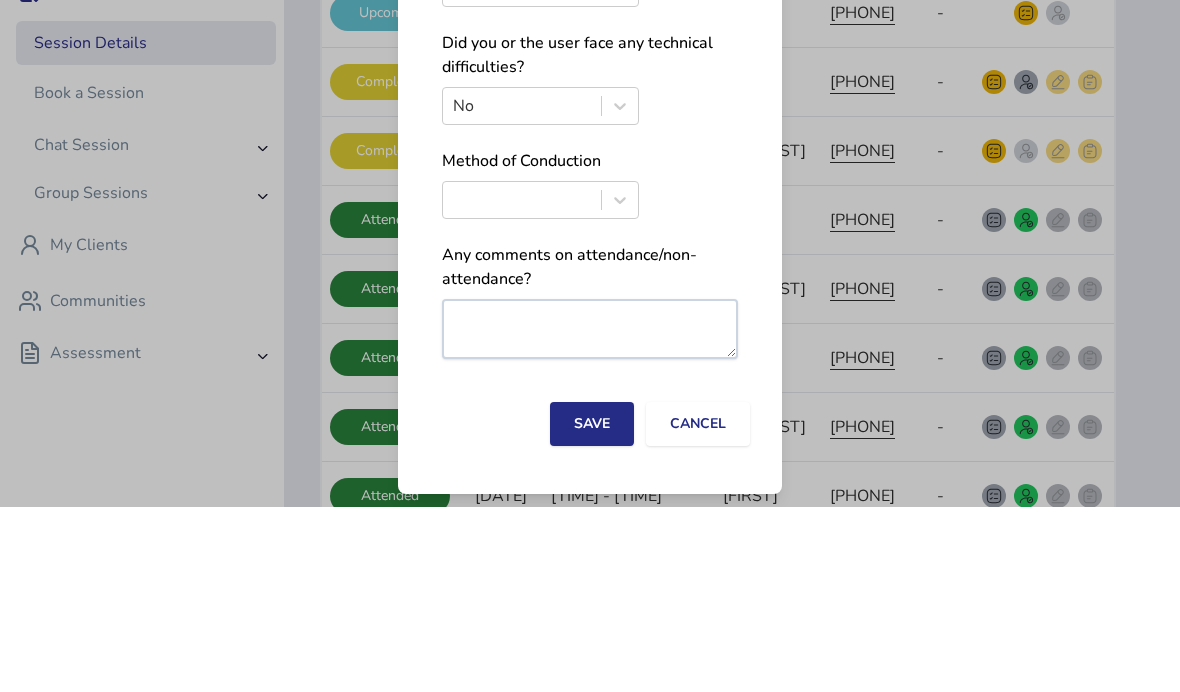 scroll, scrollTop: 420, scrollLeft: 0, axis: vertical 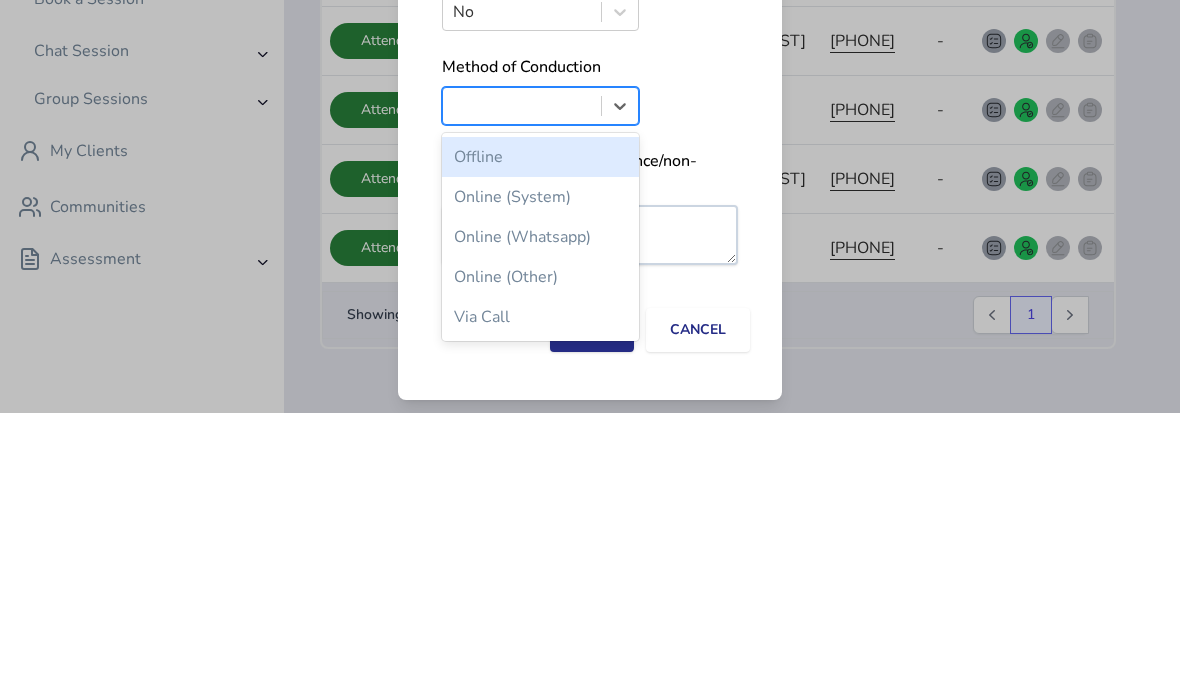 click on "Online (System)" at bounding box center [540, 476] 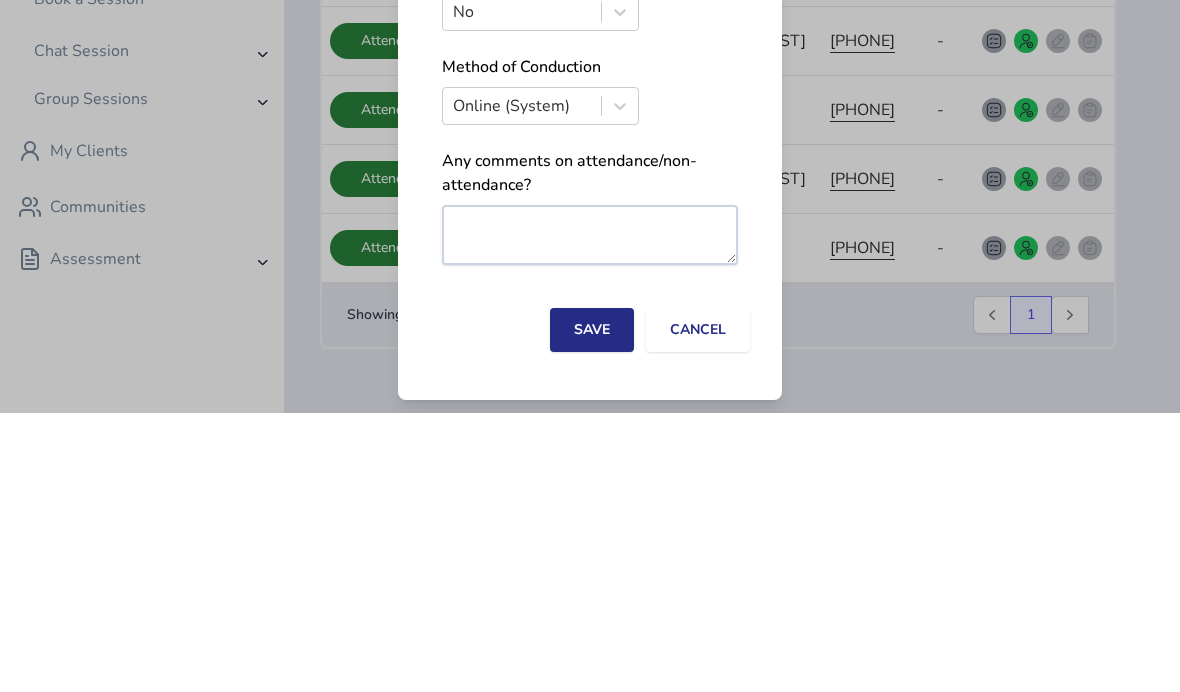 scroll, scrollTop: 492, scrollLeft: 0, axis: vertical 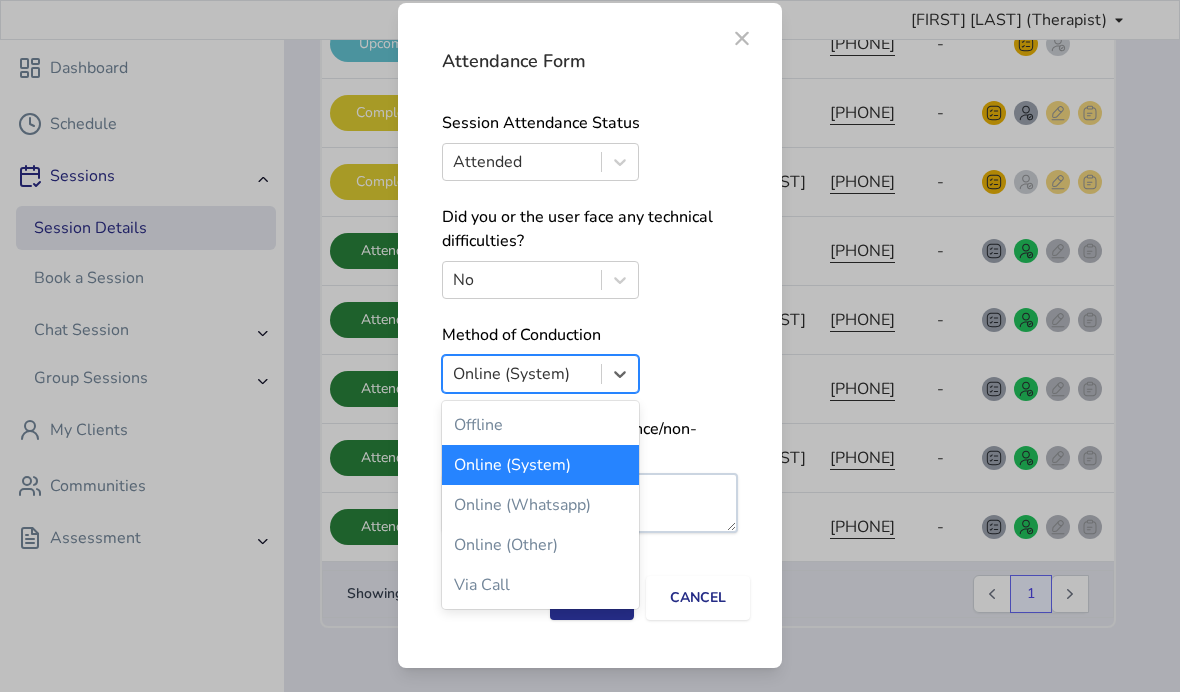 click on "Online (Other)" at bounding box center (540, 545) 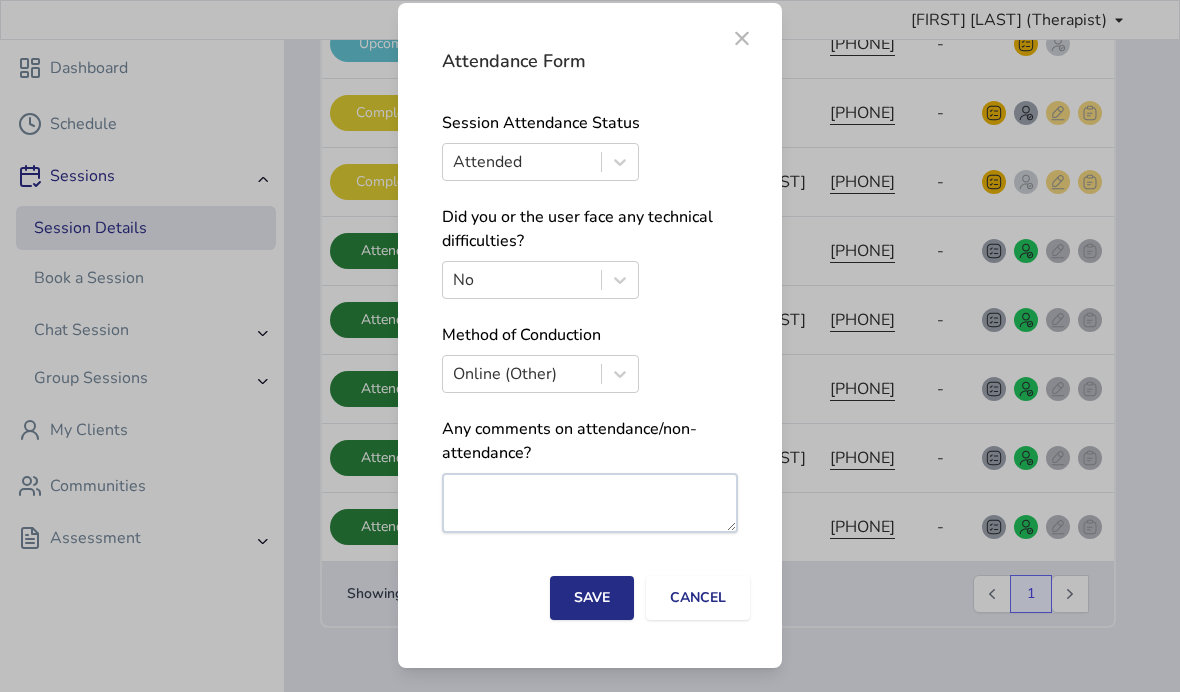 click on "Save" at bounding box center (592, 598) 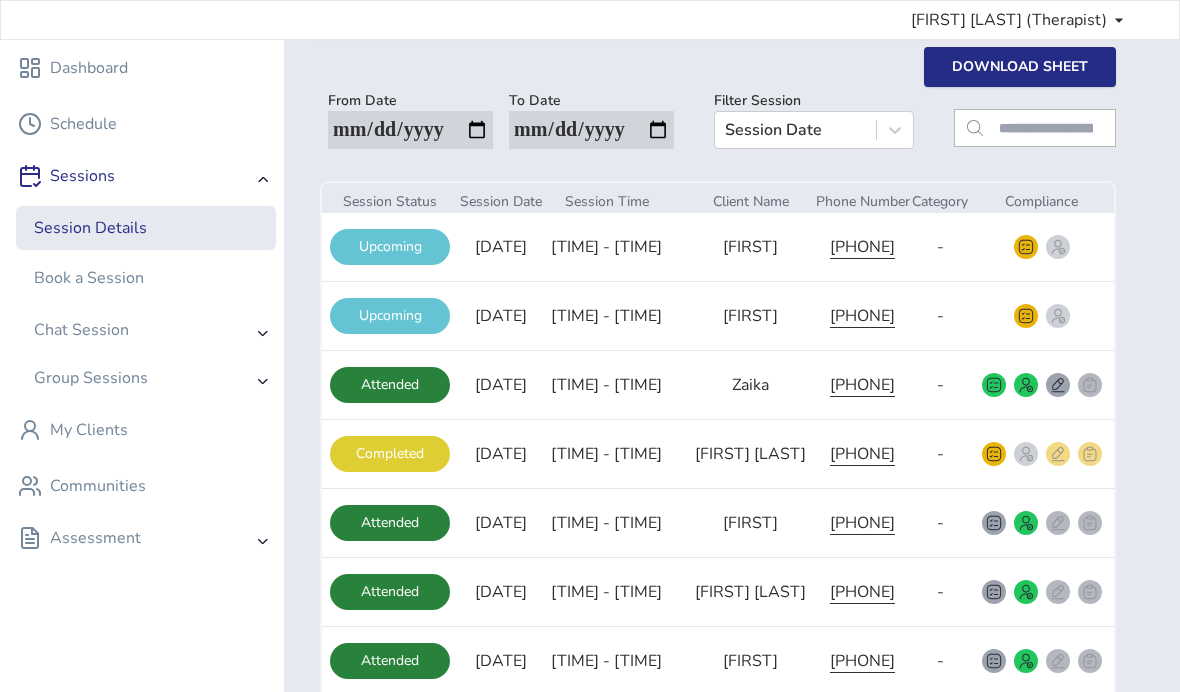 scroll, scrollTop: 116, scrollLeft: 0, axis: vertical 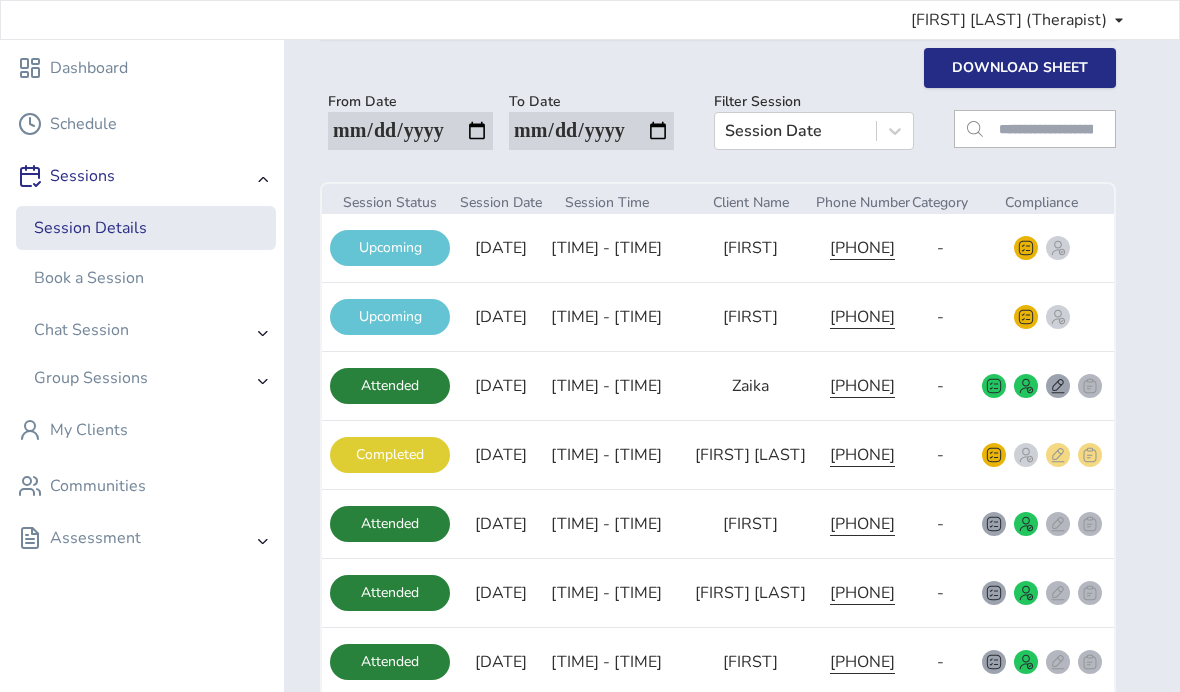 click on "Sessions" at bounding box center (142, 176) 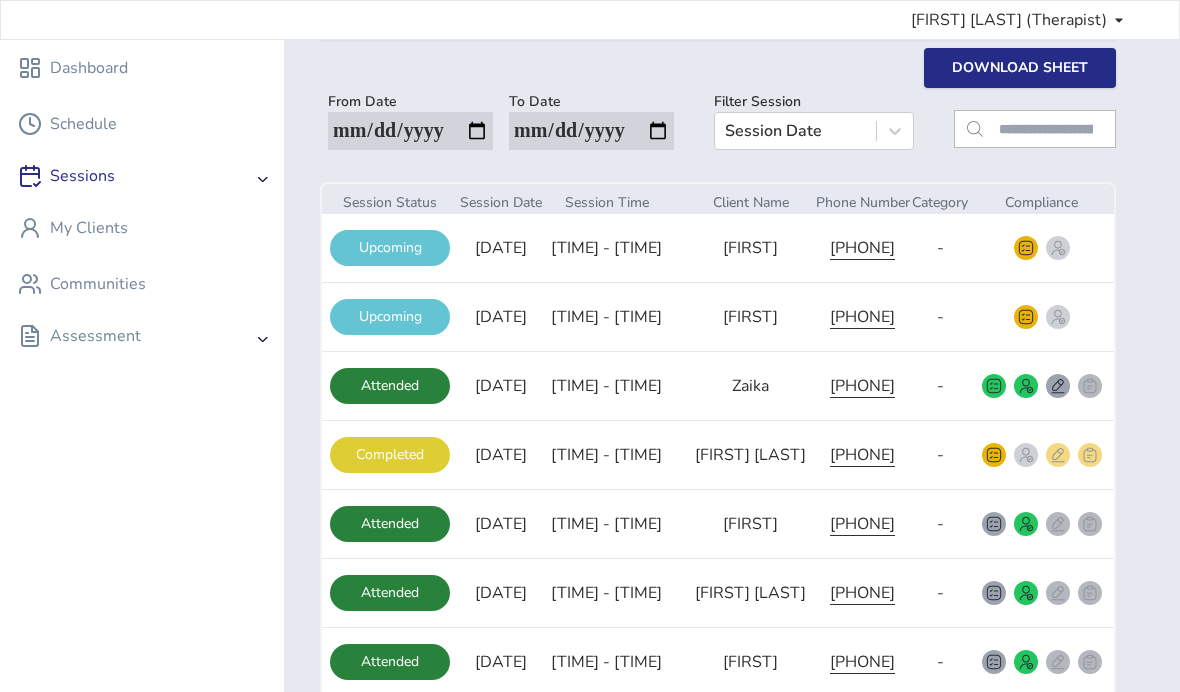 click on "Sessions" at bounding box center [142, 176] 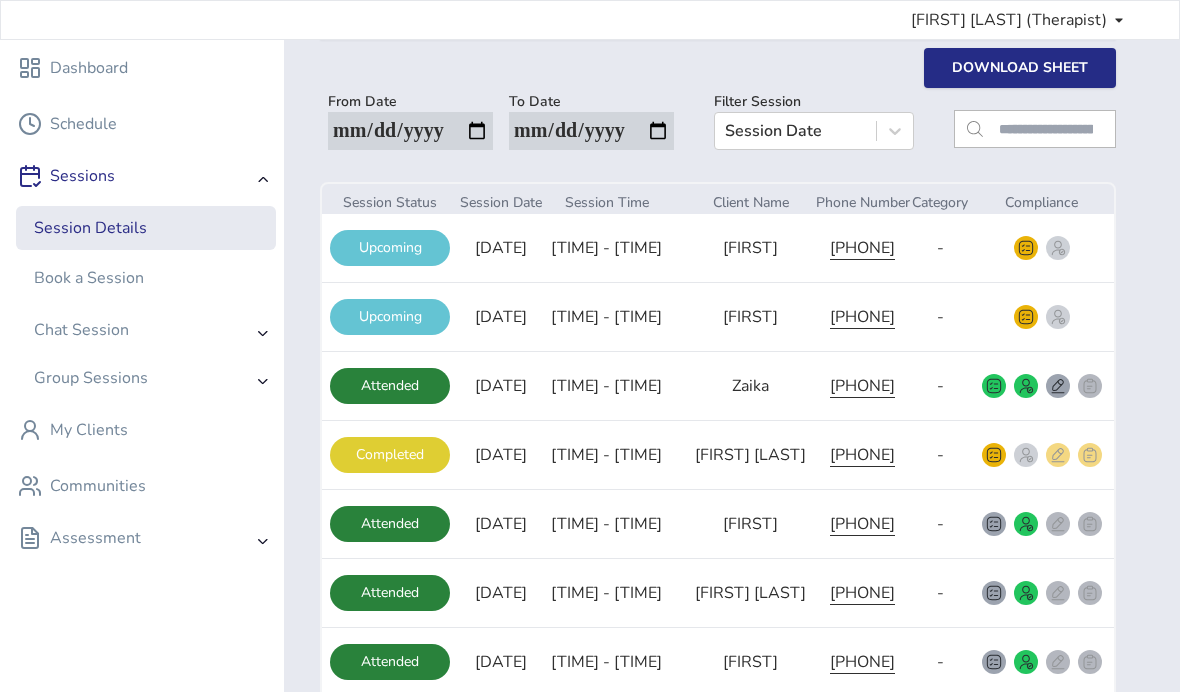 click on "Session Details" at bounding box center [146, 228] 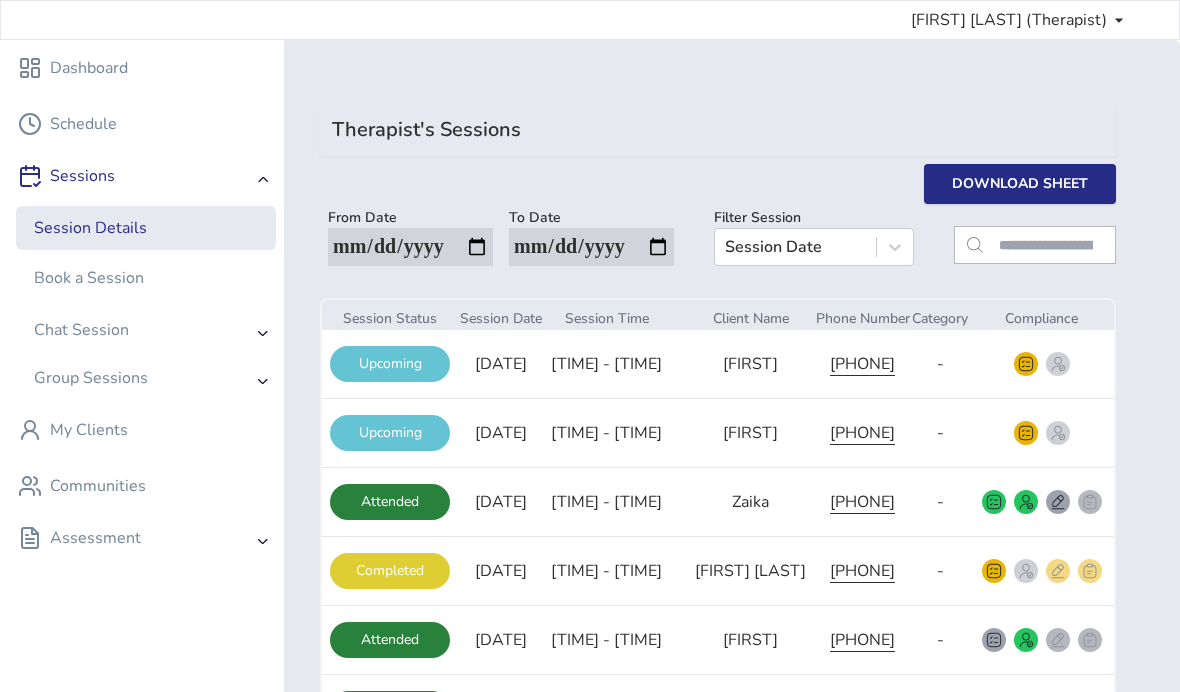 click on "Sessions" at bounding box center [142, 176] 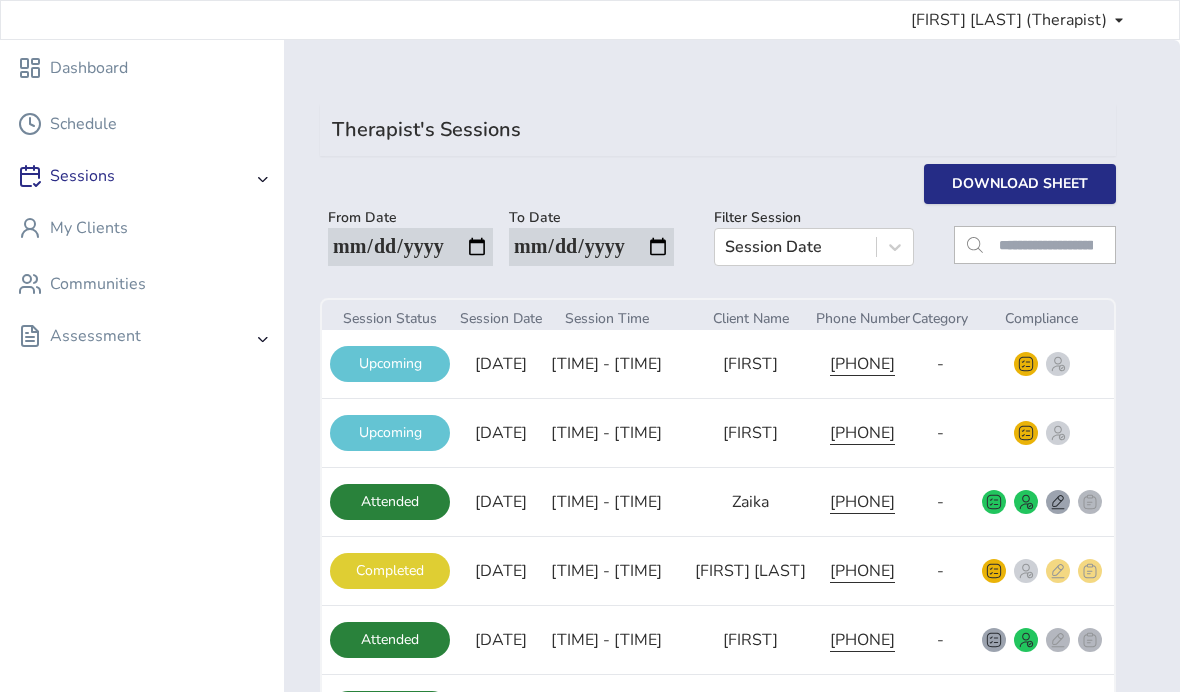 click on "My Clients" at bounding box center [138, 228] 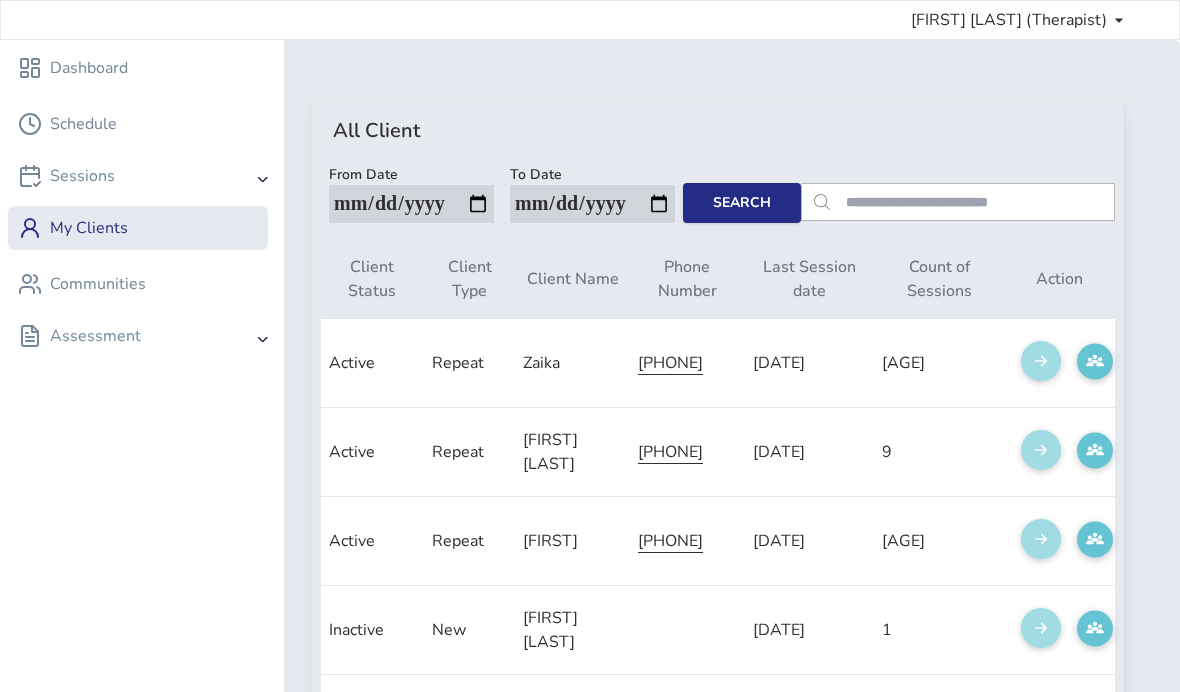 click on "Sessions" at bounding box center (142, 176) 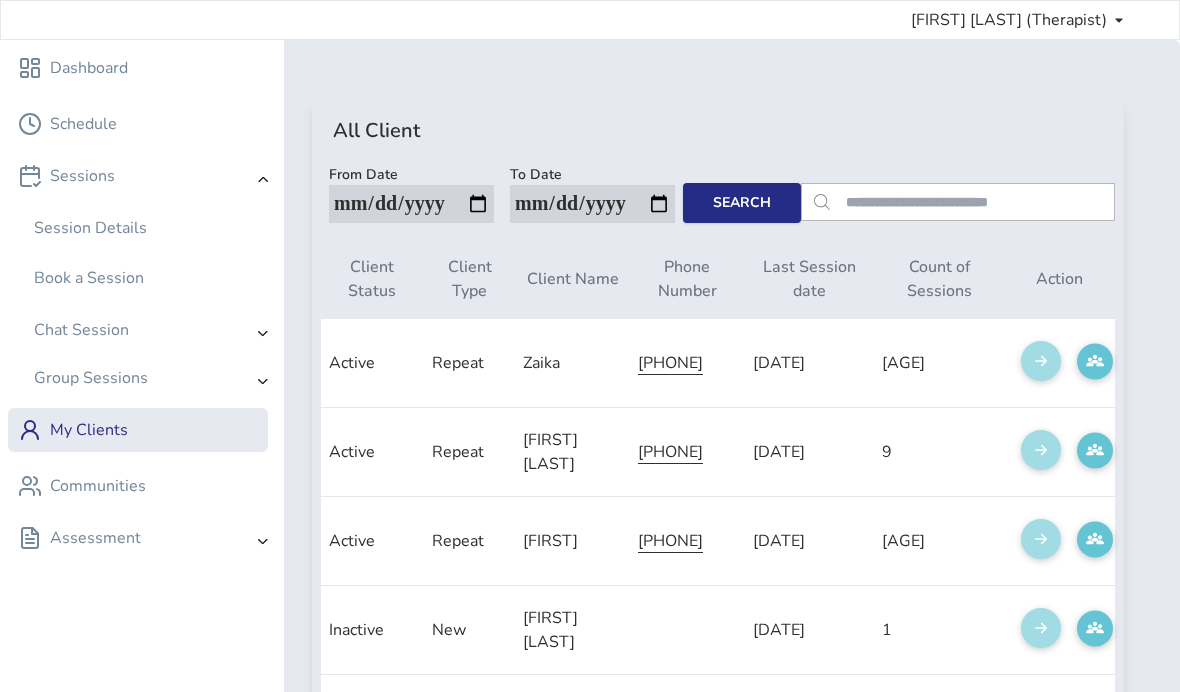 click on "Sessions" at bounding box center (142, 176) 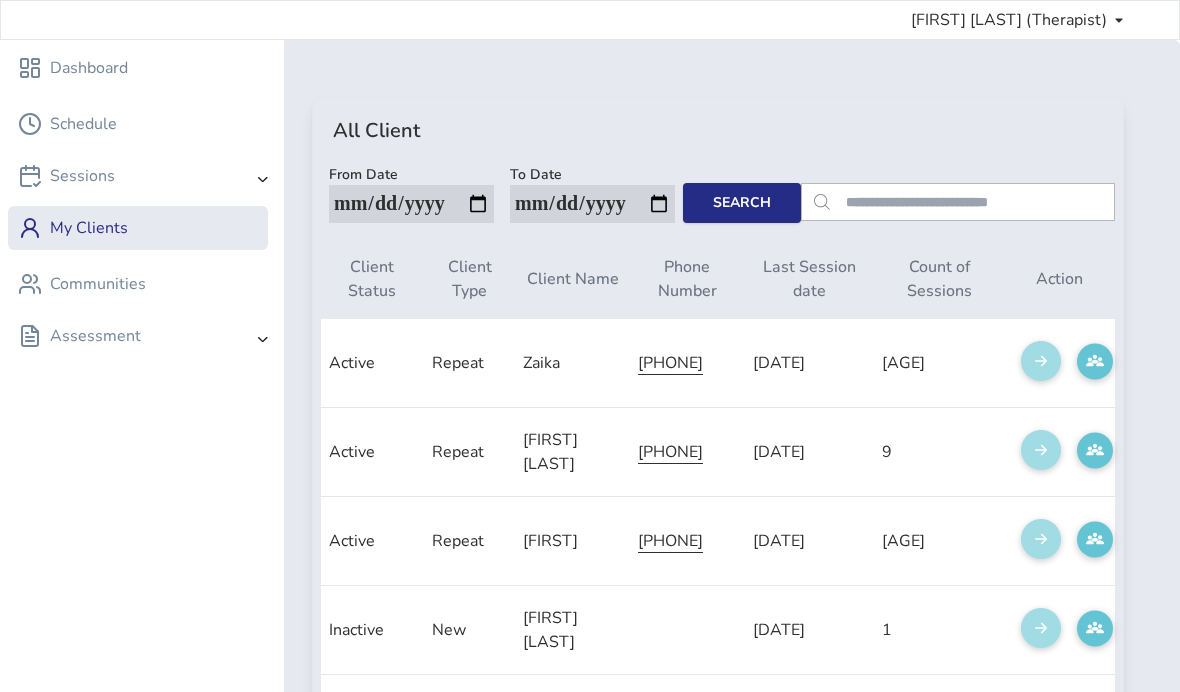 click on "Dashboard" at bounding box center (89, 68) 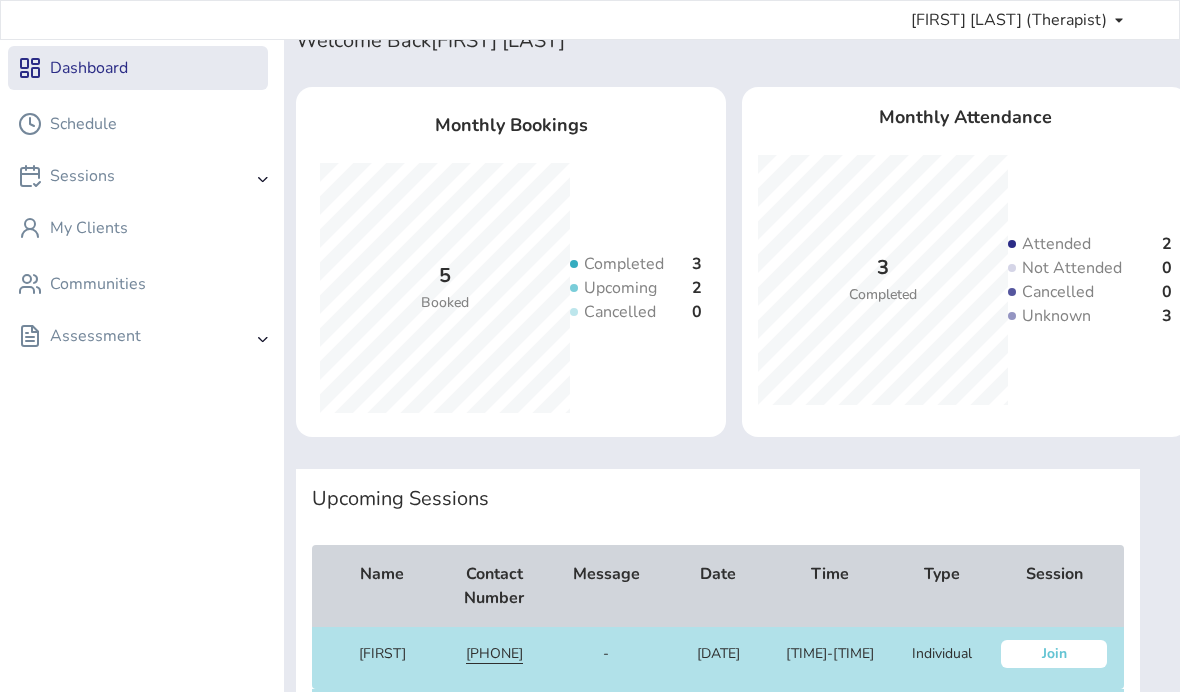 scroll, scrollTop: 160, scrollLeft: 0, axis: vertical 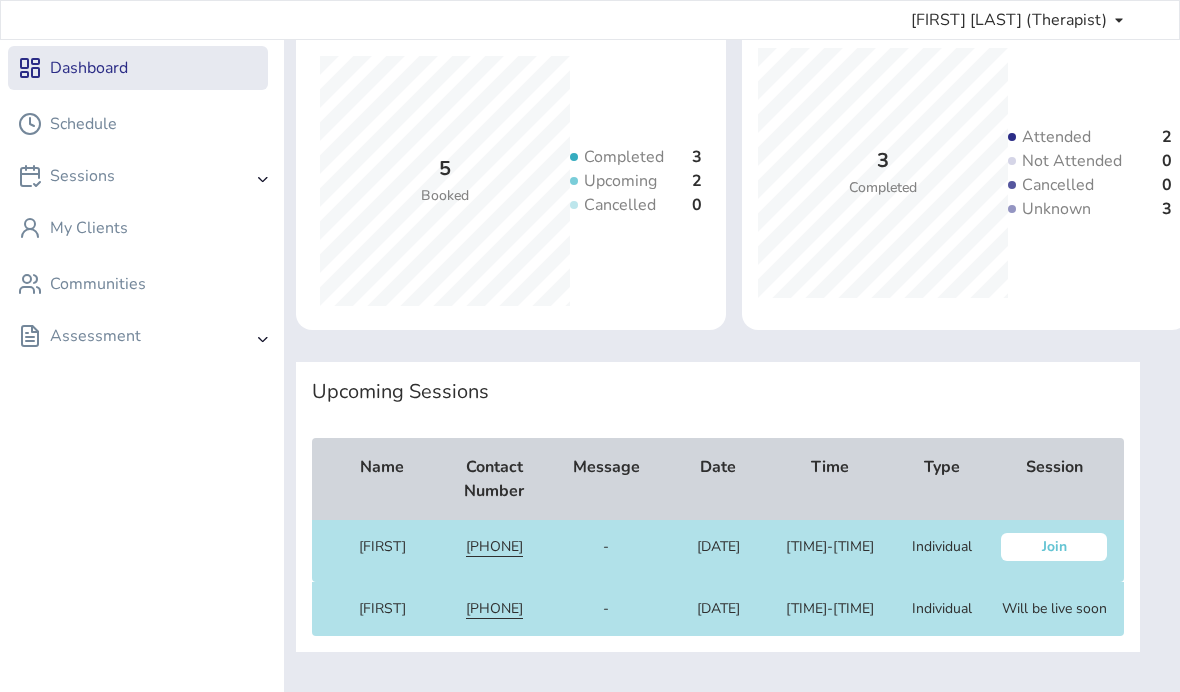 click on "Join" at bounding box center (1054, 547) 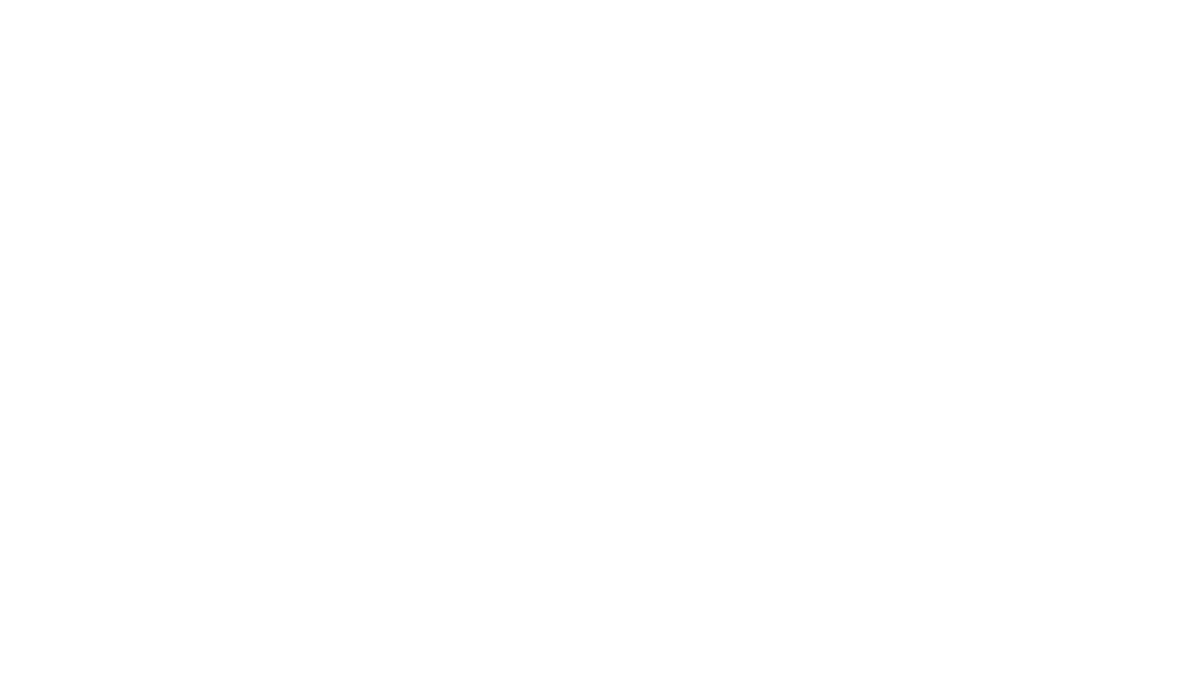 scroll, scrollTop: 98, scrollLeft: 0, axis: vertical 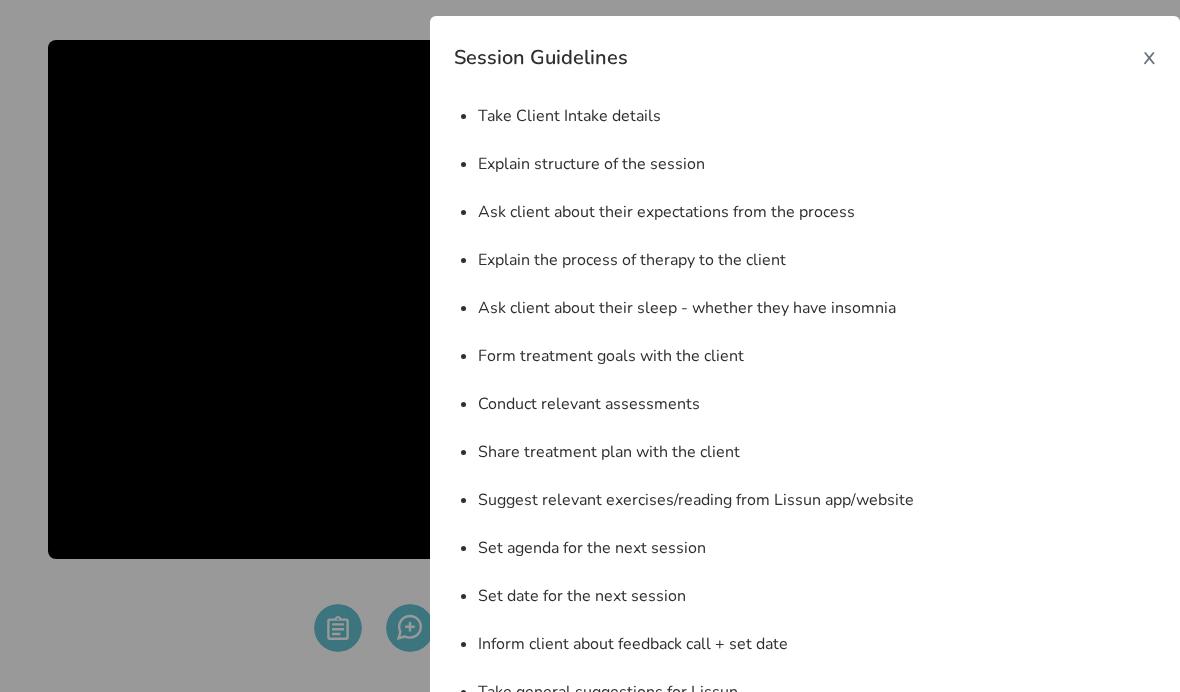 click on "x" at bounding box center [1149, 56] 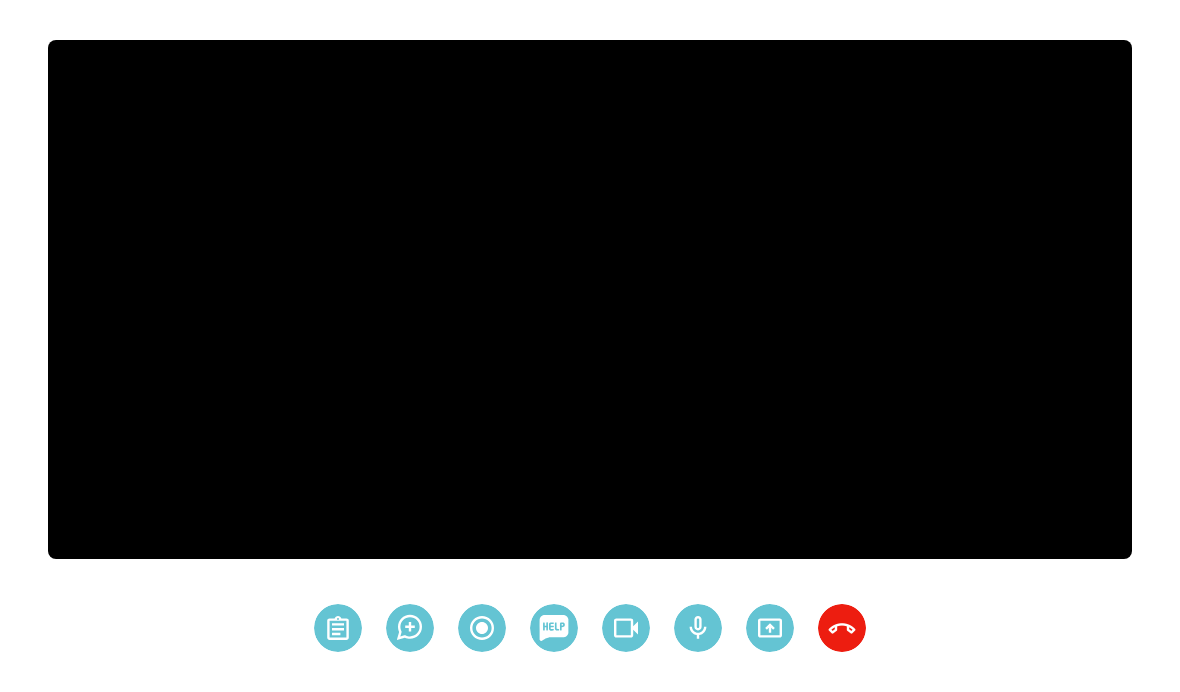 click at bounding box center (338, 628) 